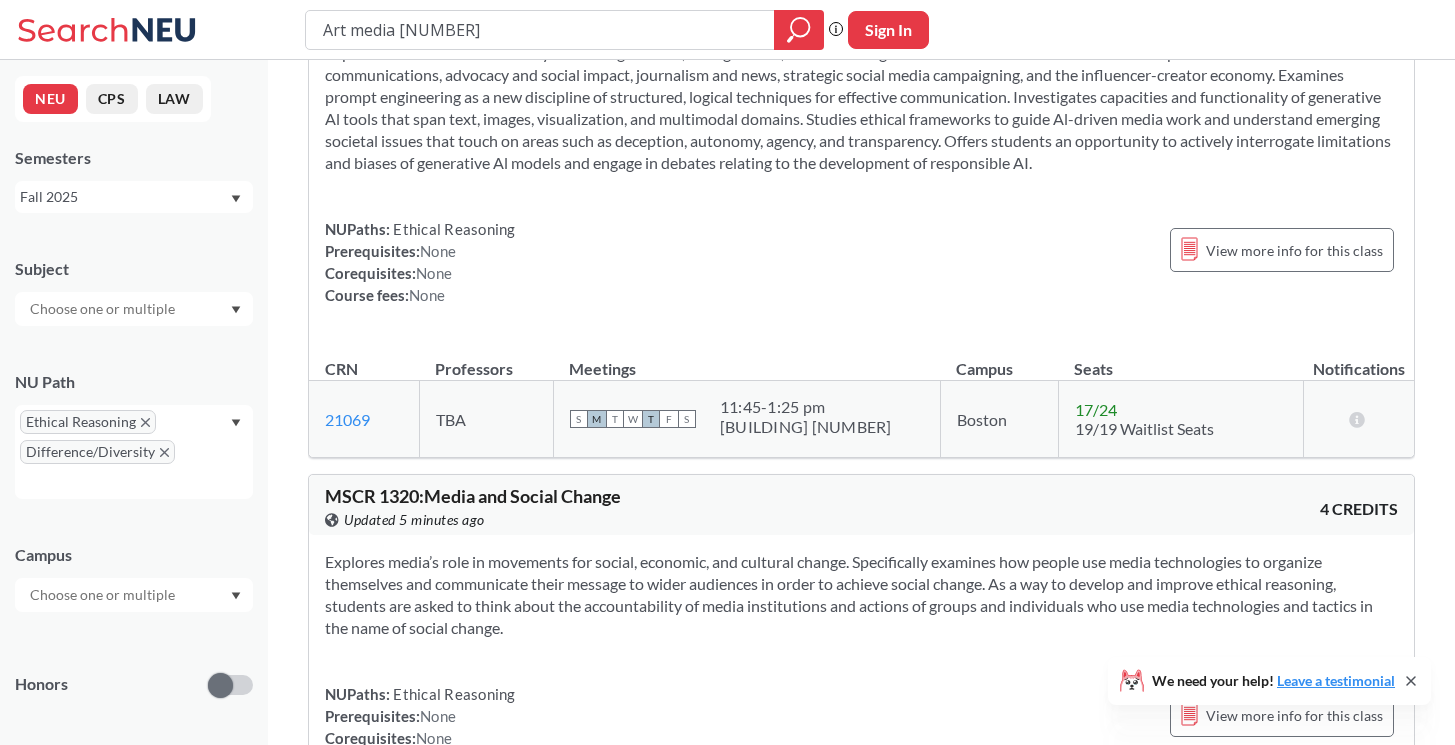 scroll, scrollTop: 740, scrollLeft: 0, axis: vertical 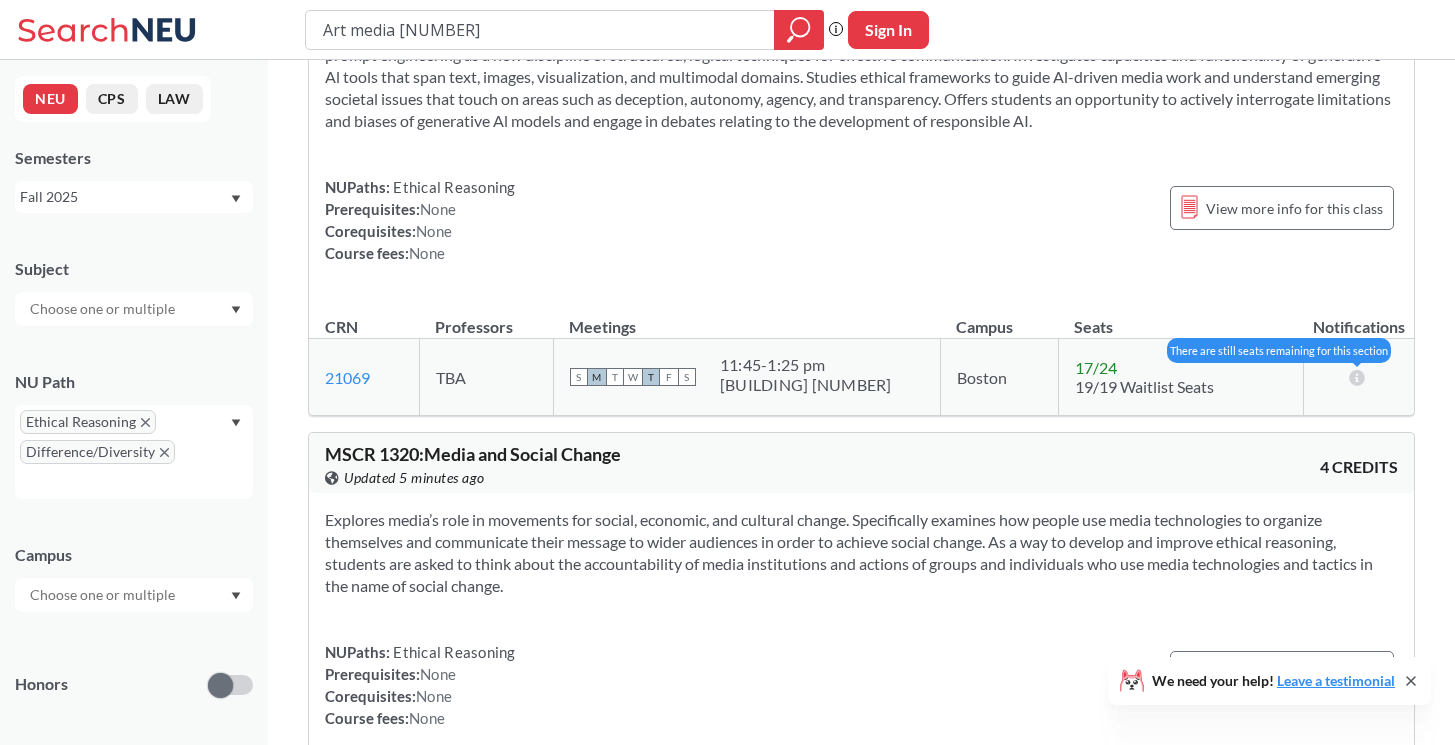 click at bounding box center (1356, 377) 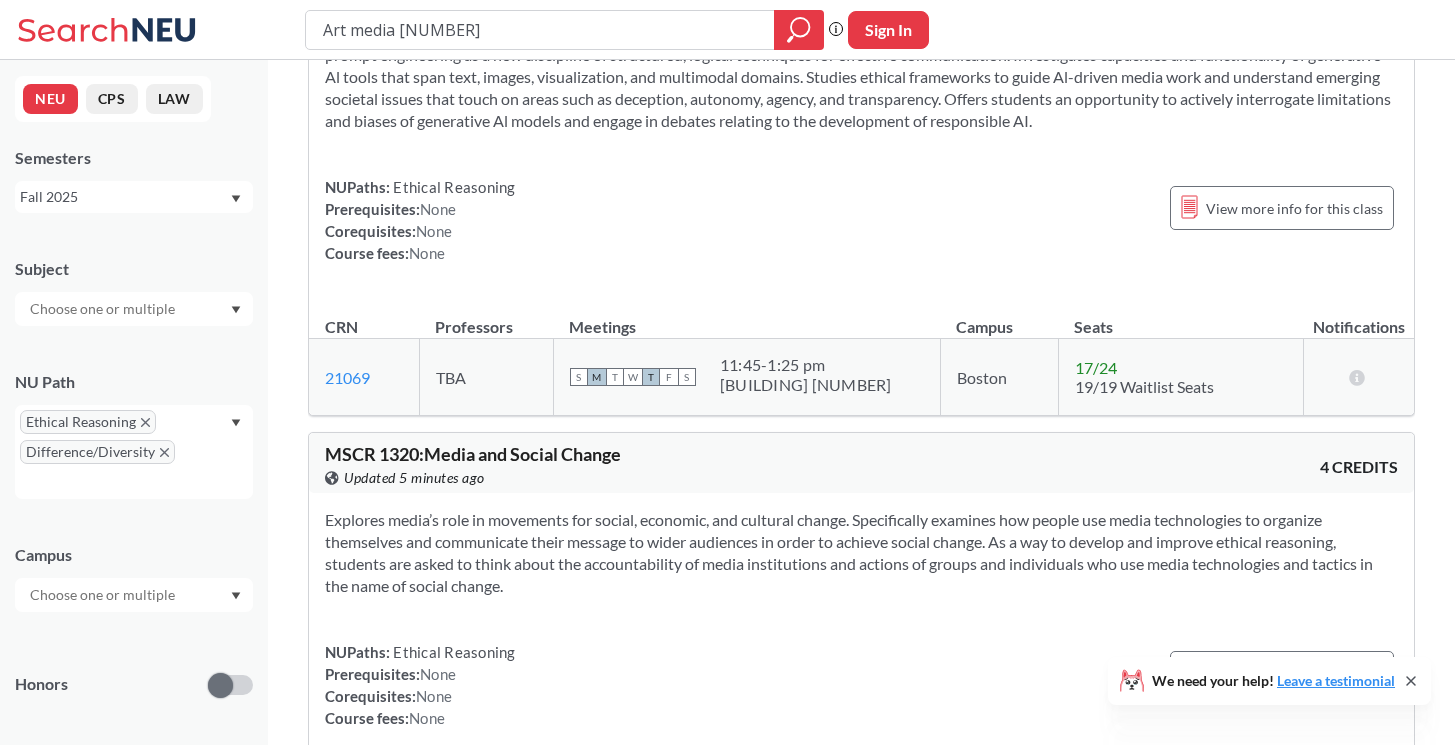 click 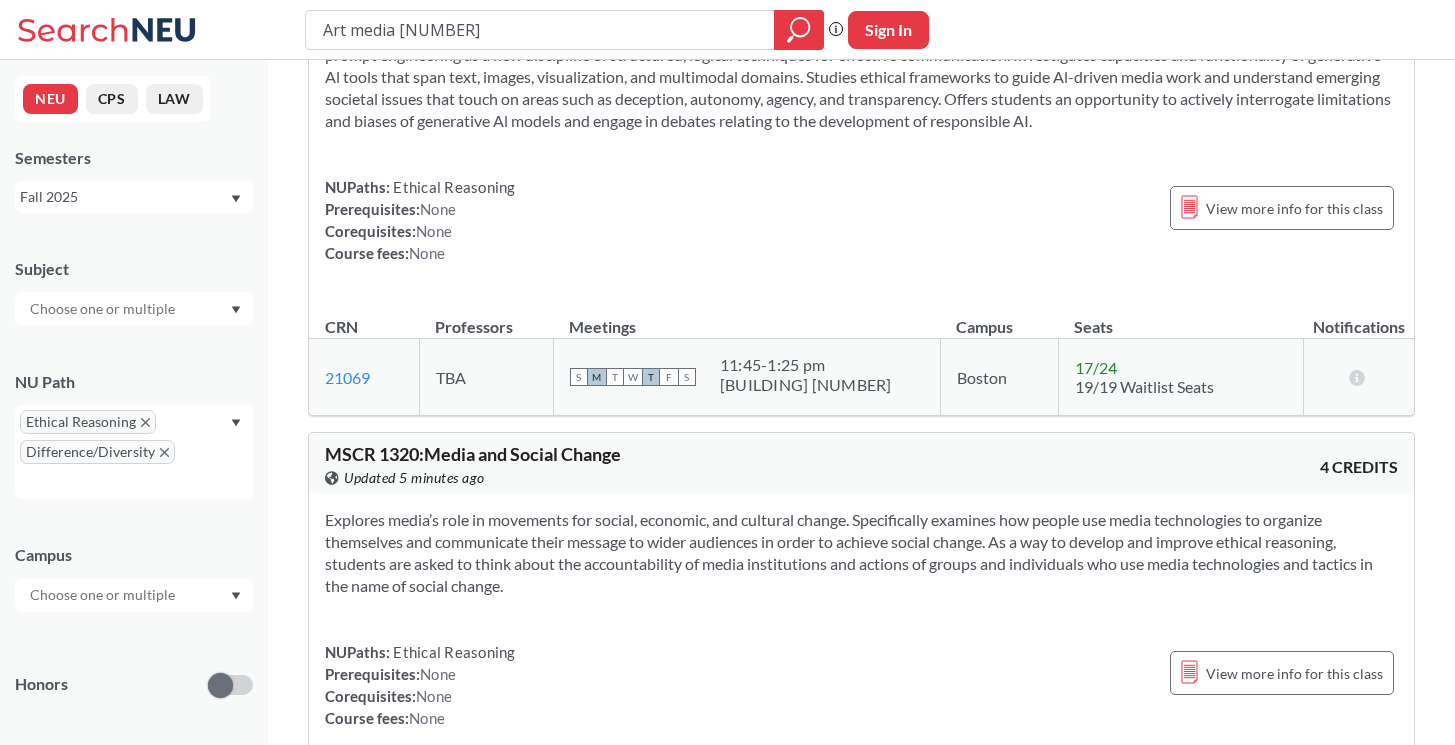 click on "19/19 Waitlist Seats" at bounding box center (1144, 386) 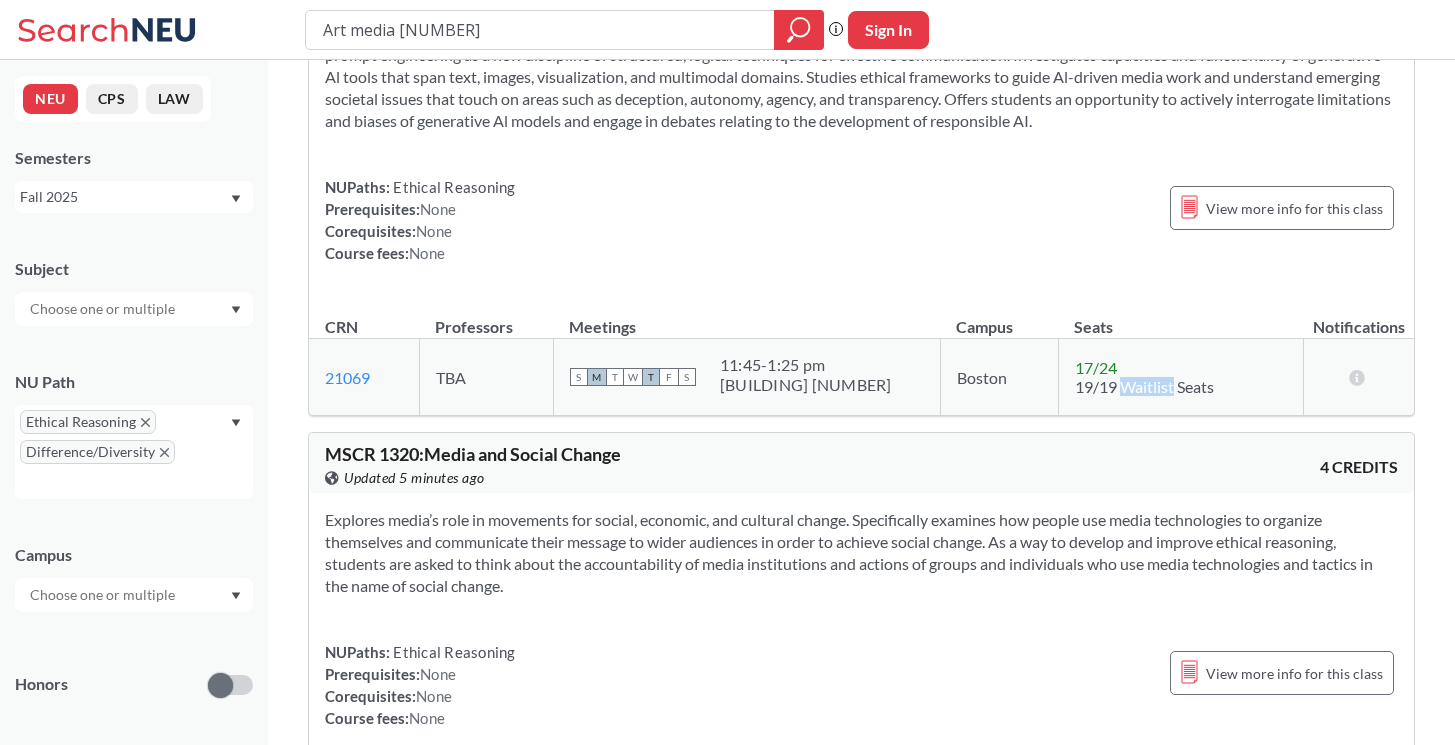 click on "19/19 Waitlist Seats" at bounding box center (1144, 386) 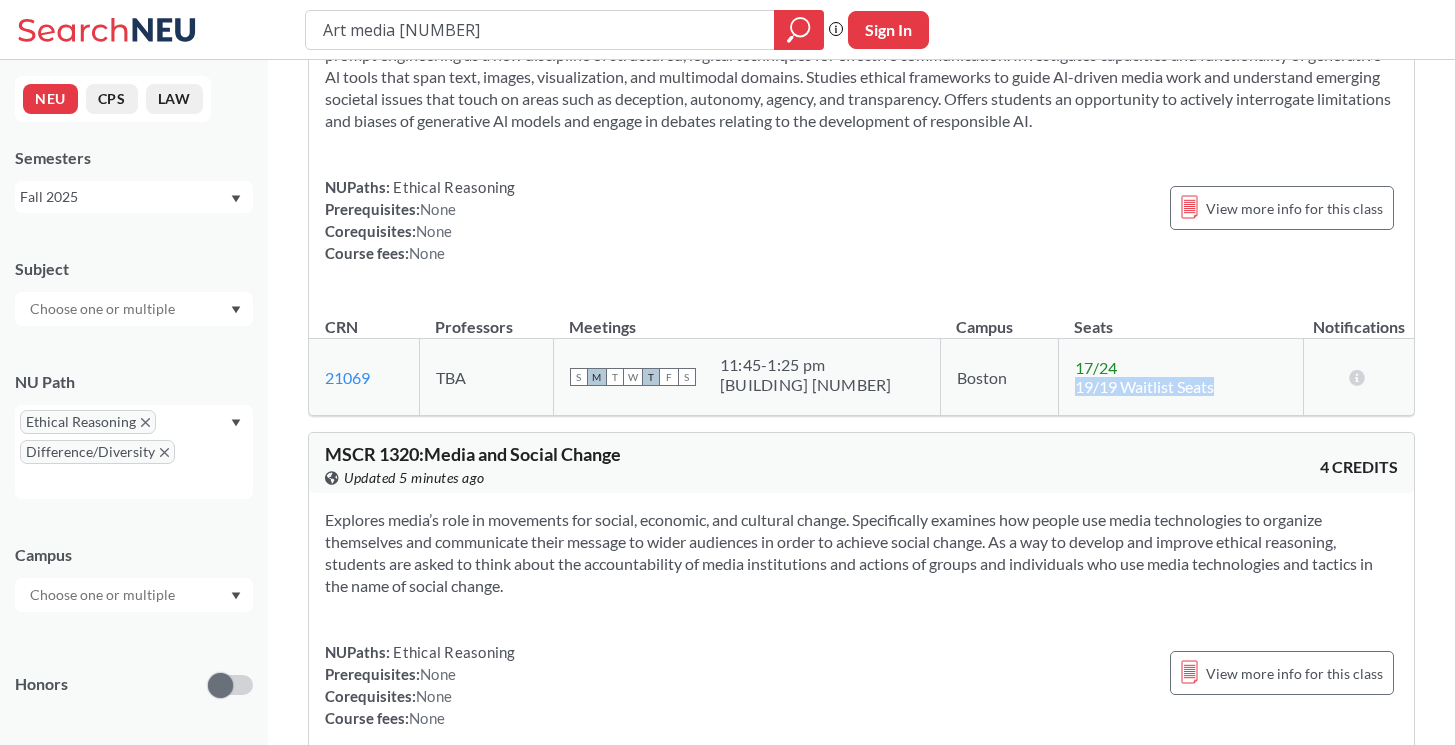 click on "19/19 Waitlist Seats" at bounding box center [1144, 386] 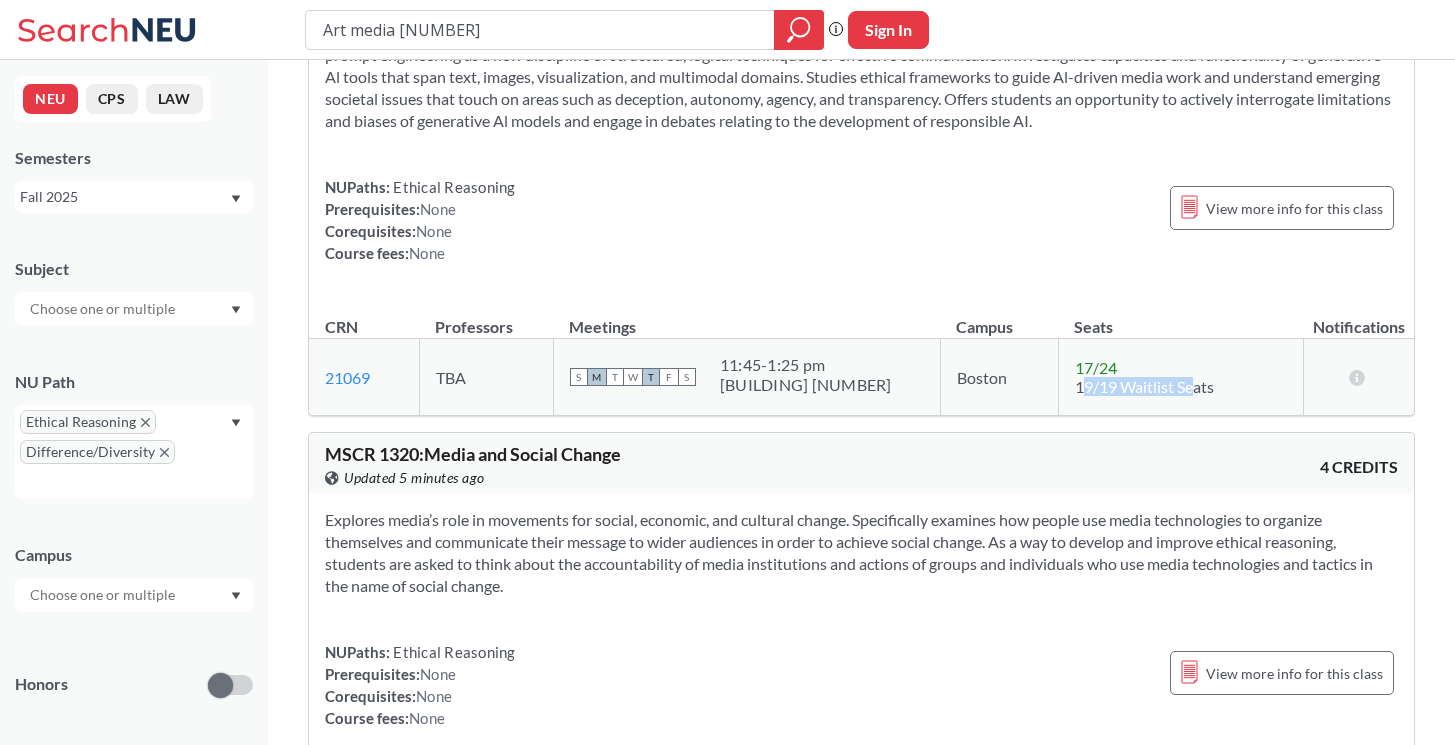 drag, startPoint x: 1078, startPoint y: 386, endPoint x: 1191, endPoint y: 387, distance: 113.004425 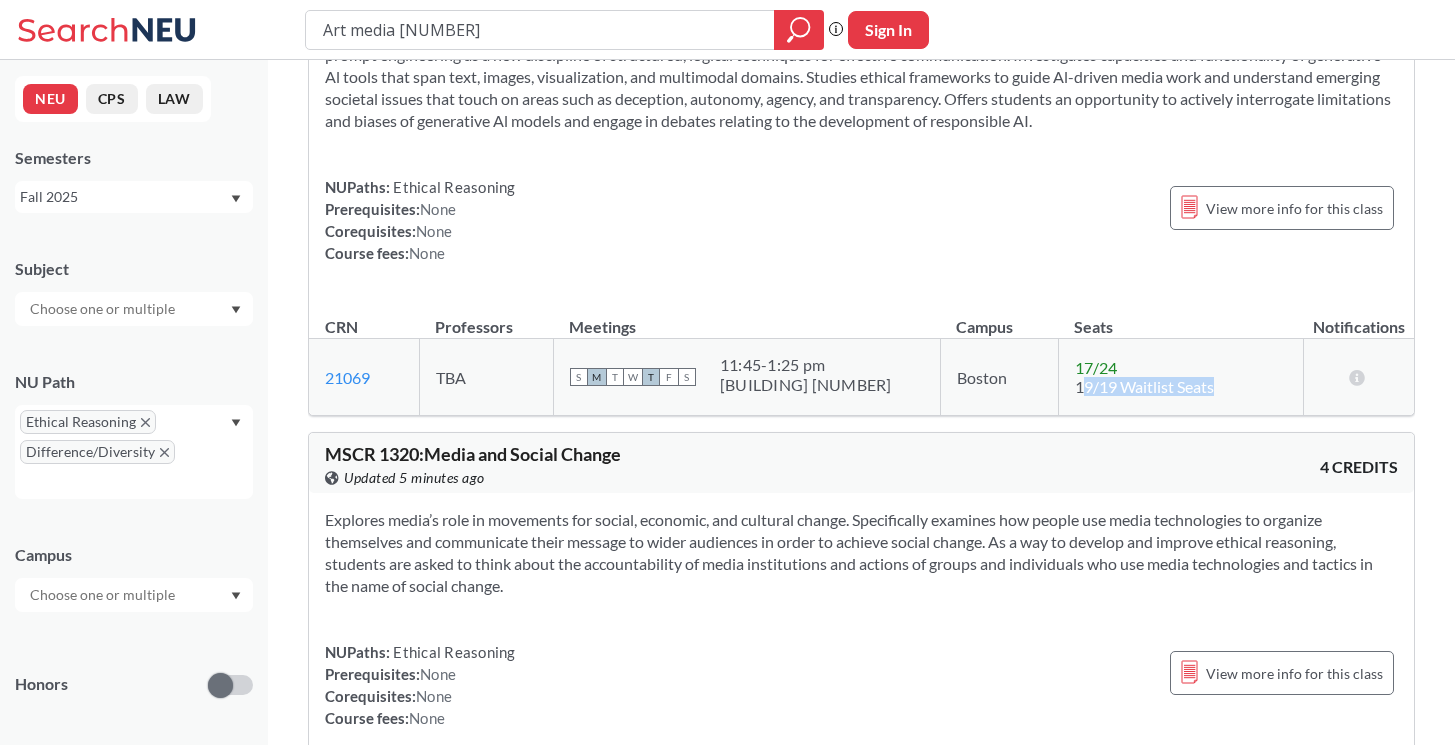 drag, startPoint x: 1214, startPoint y: 388, endPoint x: 1077, endPoint y: 389, distance: 137.00365 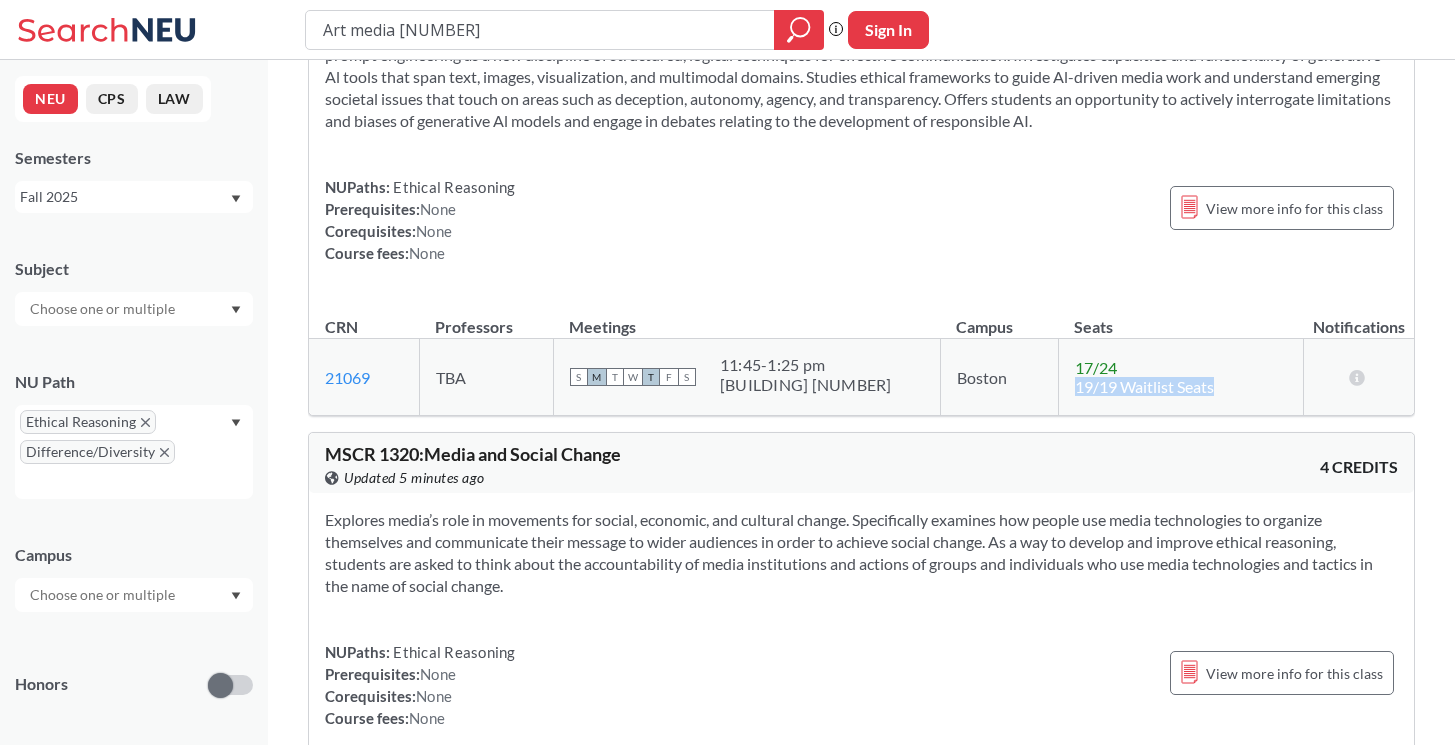 drag, startPoint x: 1213, startPoint y: 388, endPoint x: 1073, endPoint y: 388, distance: 140 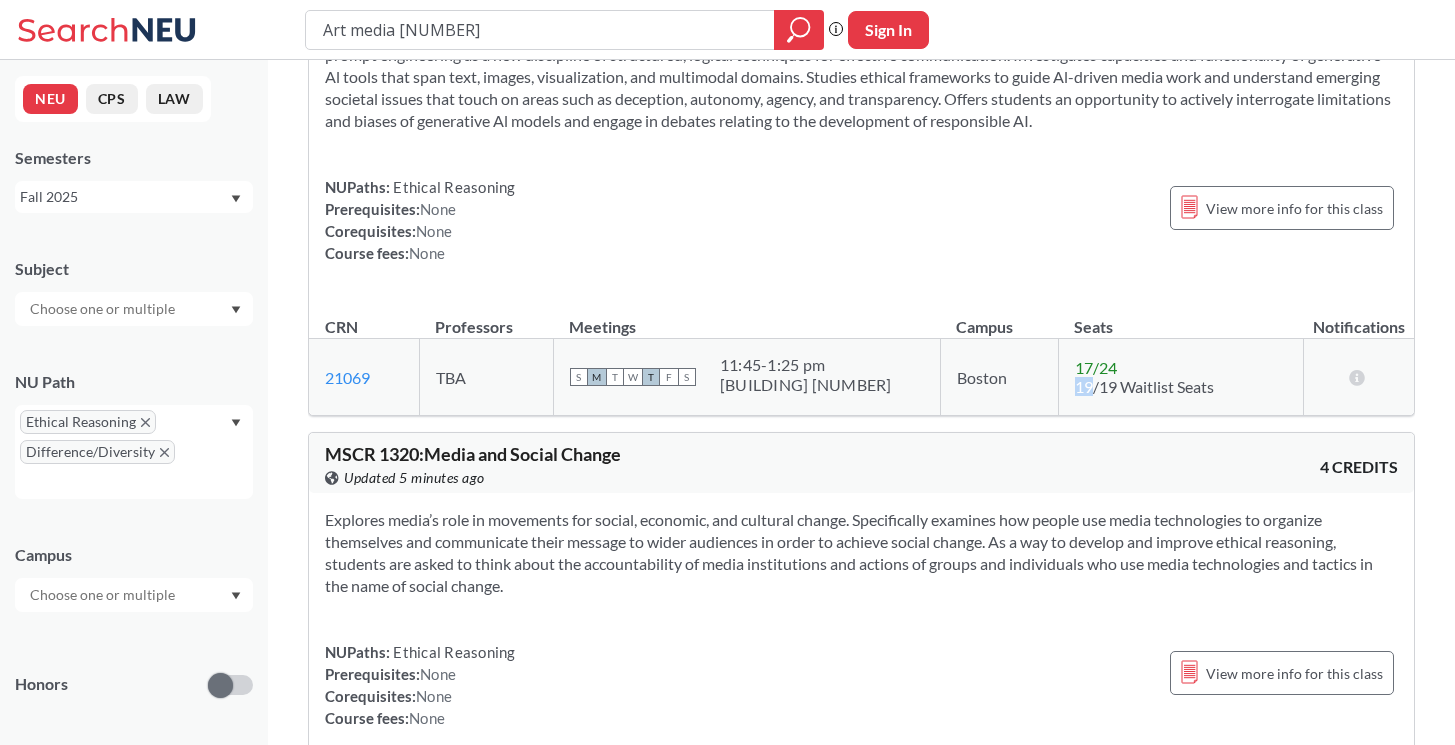 click on "19/19 Waitlist Seats" at bounding box center (1144, 386) 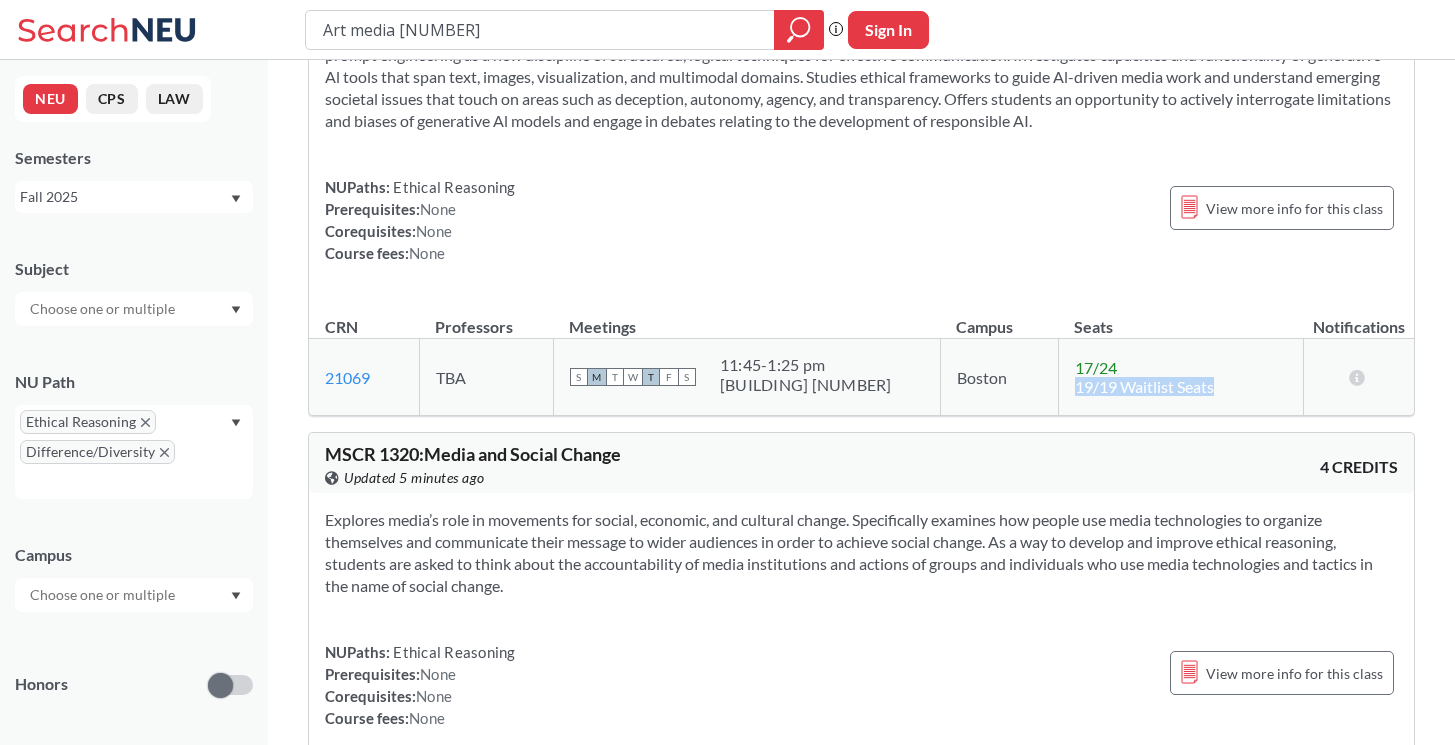 click on "19/19 Waitlist Seats" at bounding box center (1144, 386) 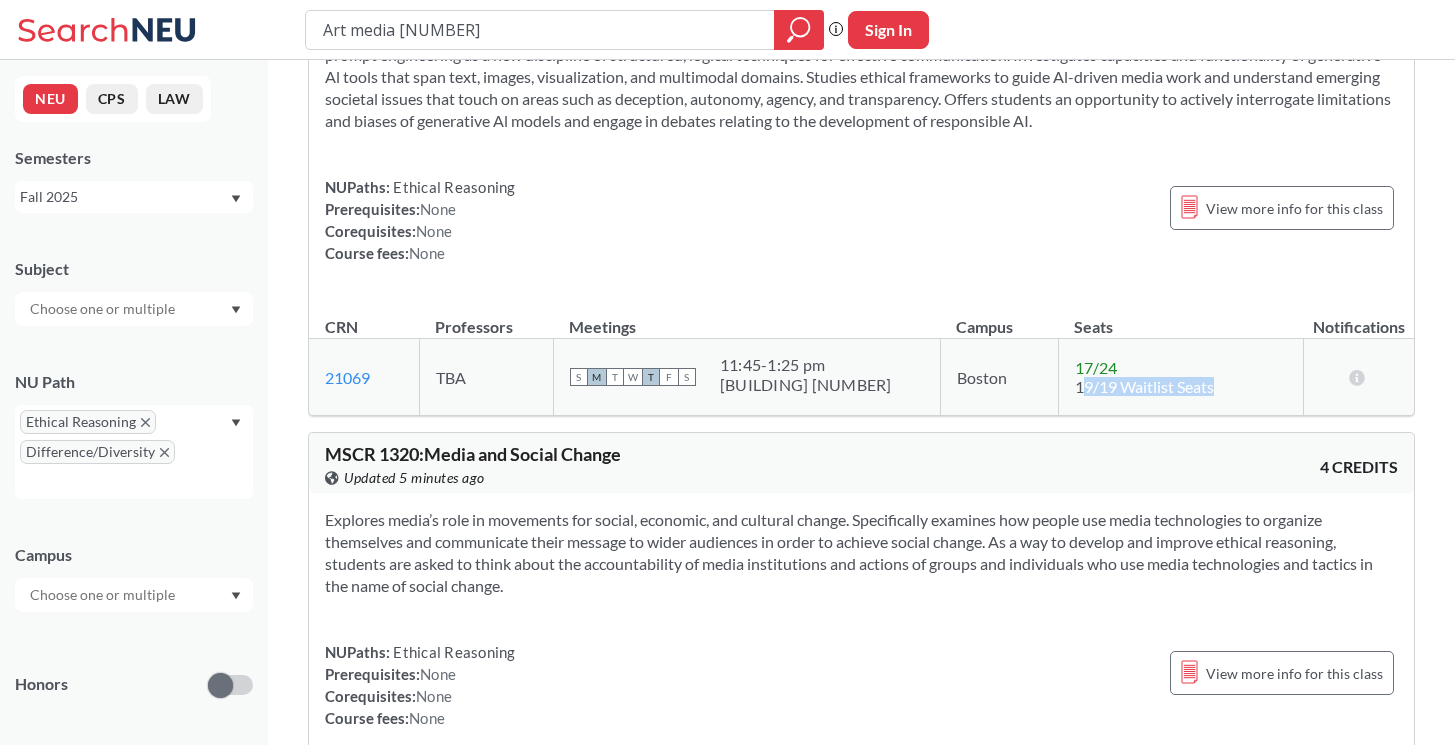 drag, startPoint x: 1077, startPoint y: 385, endPoint x: 1221, endPoint y: 382, distance: 144.03125 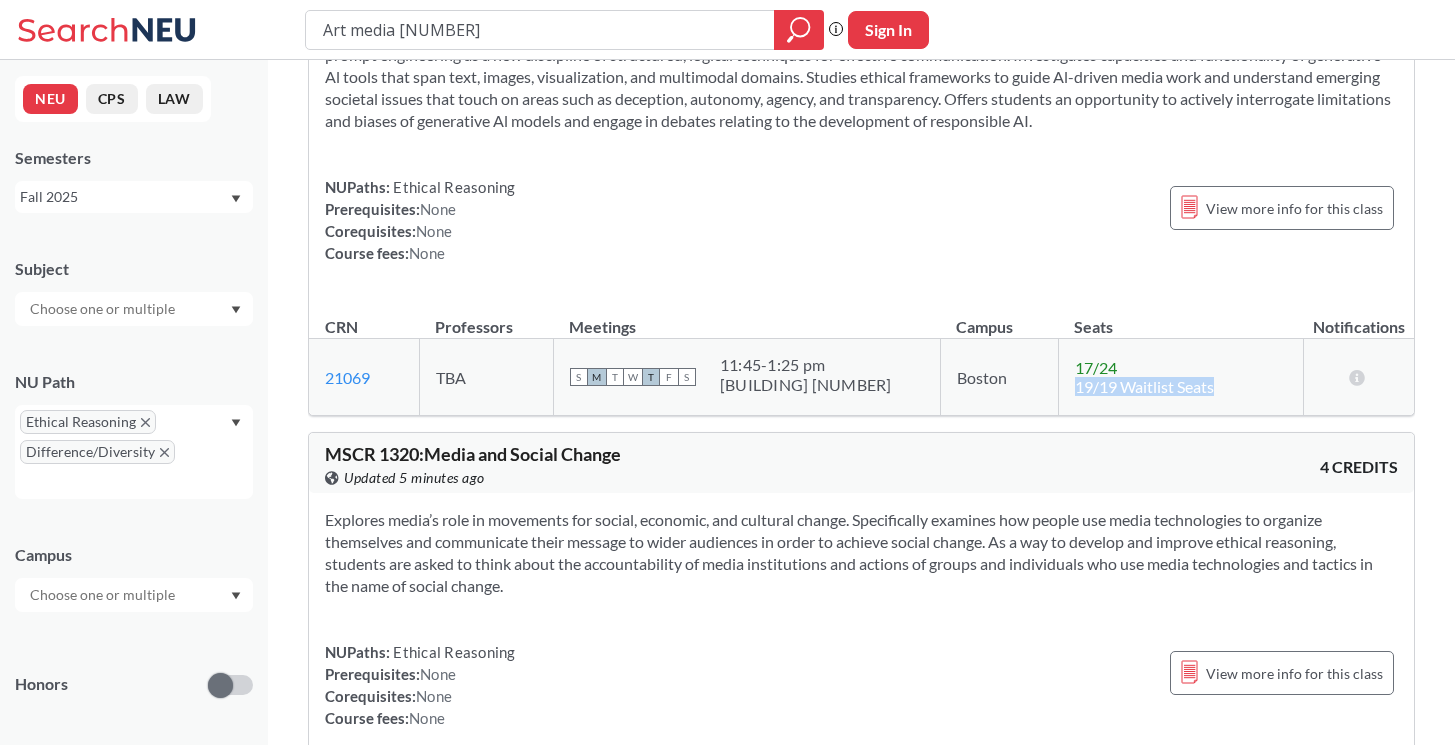 drag, startPoint x: 1214, startPoint y: 386, endPoint x: 1068, endPoint y: 386, distance: 146 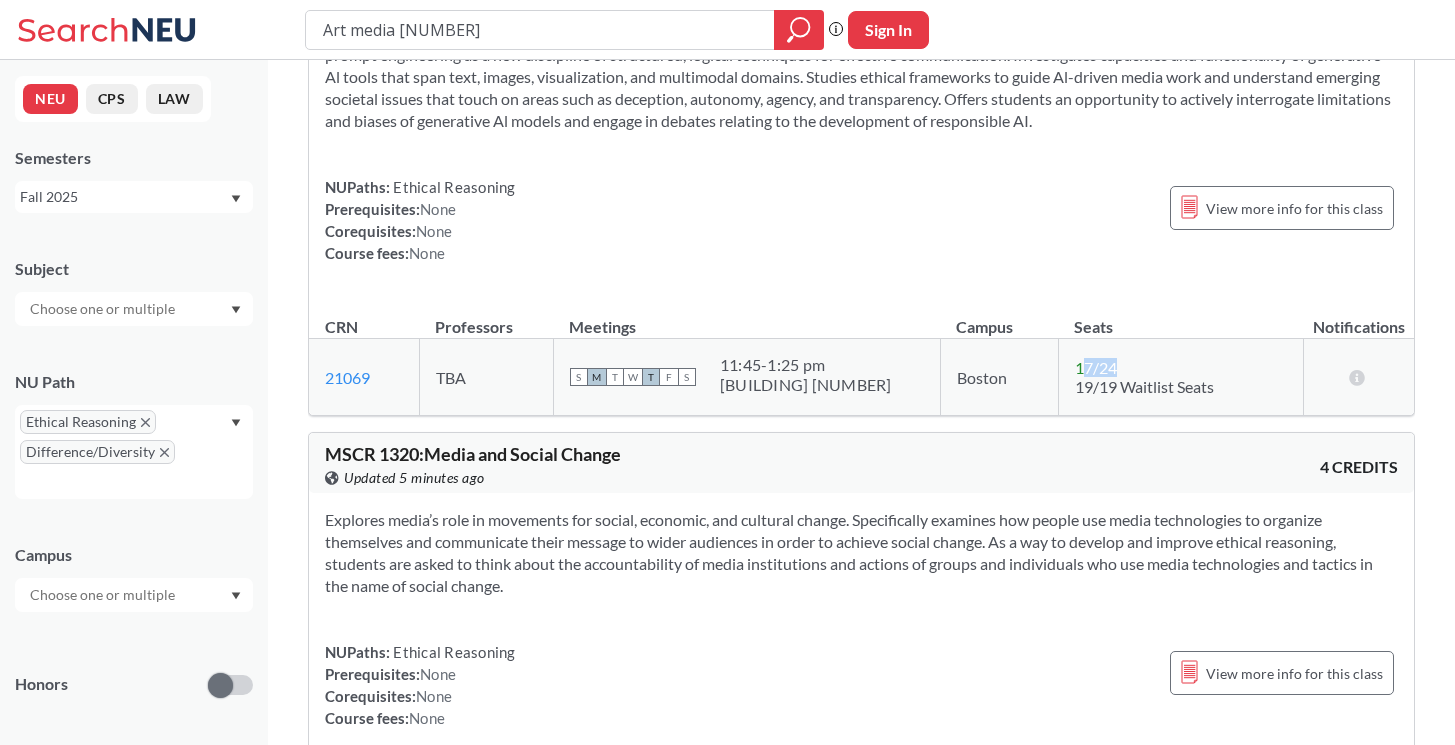 drag, startPoint x: 1077, startPoint y: 364, endPoint x: 1114, endPoint y: 364, distance: 37 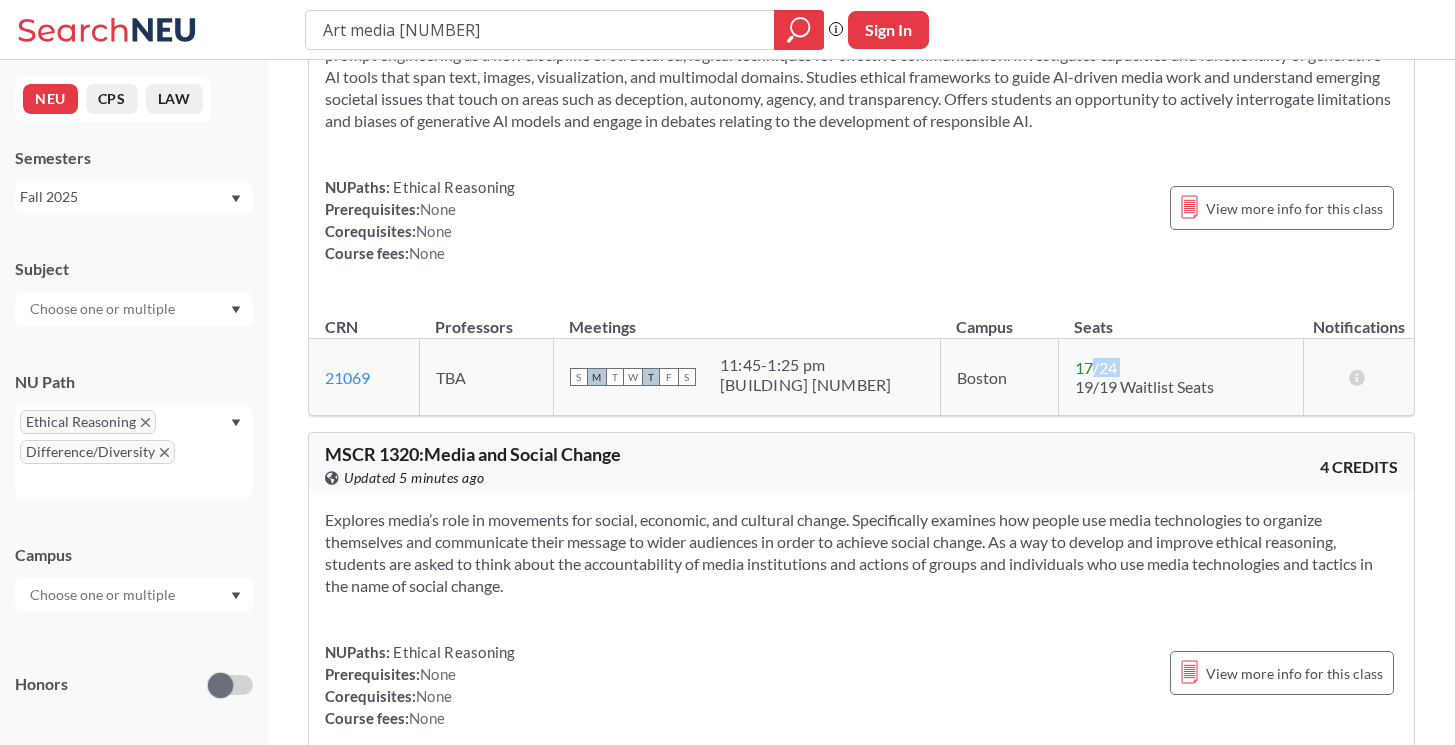drag, startPoint x: 1114, startPoint y: 365, endPoint x: 1091, endPoint y: 365, distance: 23 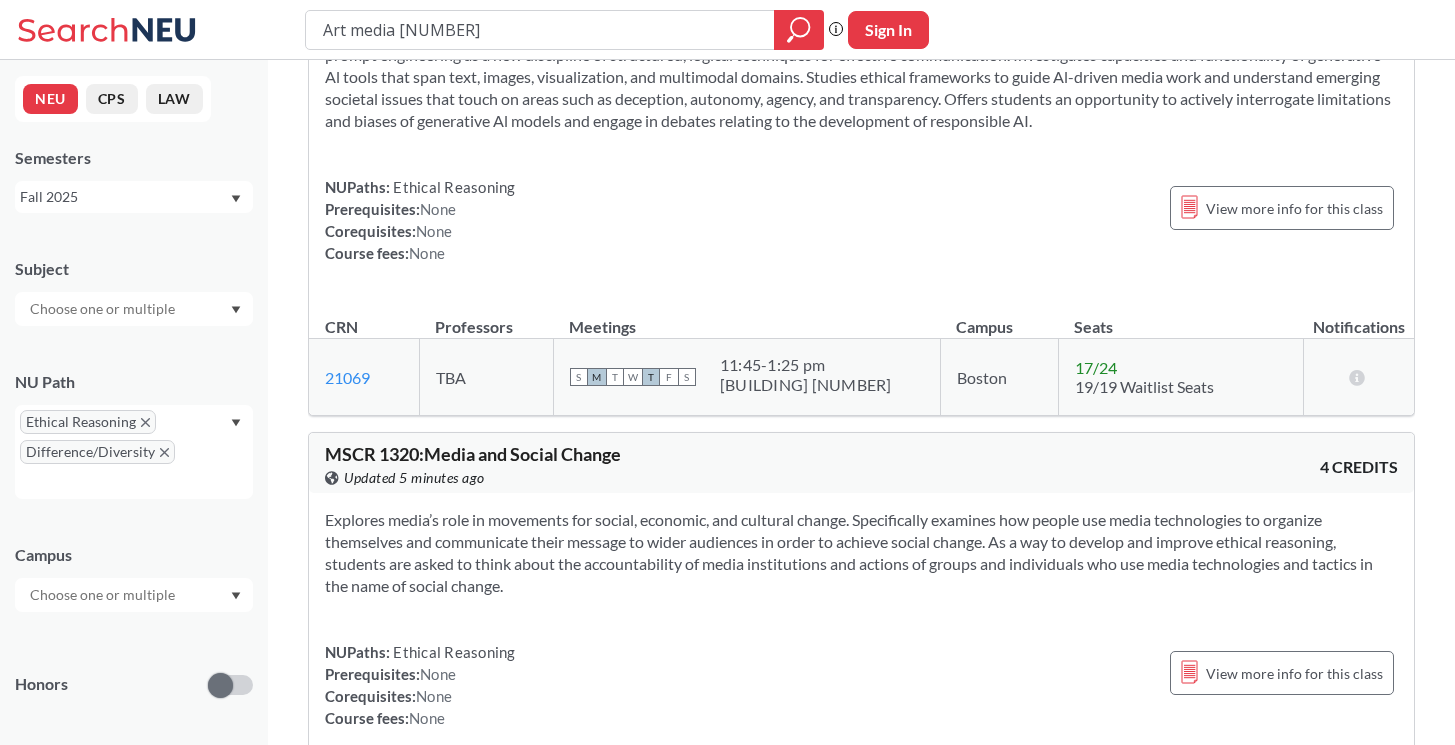 click on "[NUMBER] / [NUMBER]" at bounding box center [1096, 367] 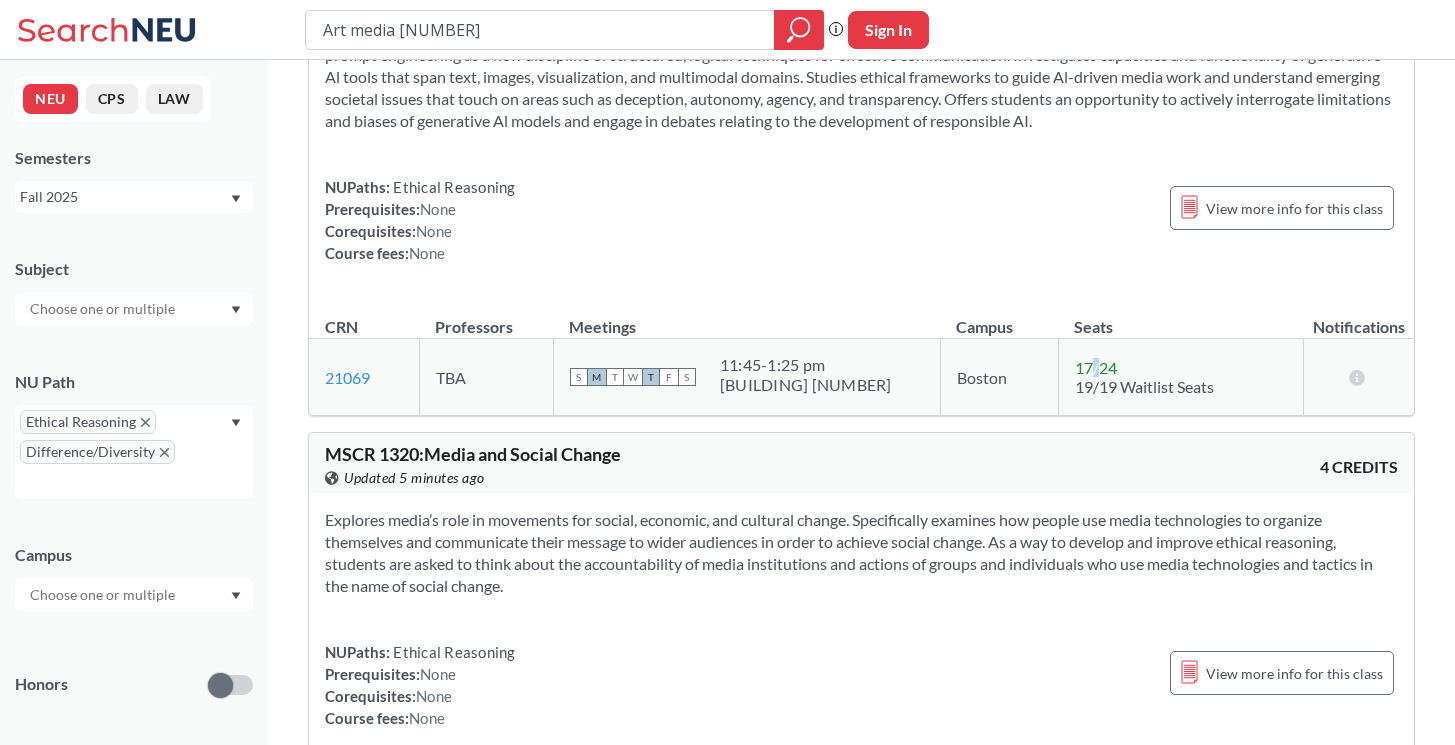 click on "[NUMBER] / [NUMBER]" at bounding box center [1096, 367] 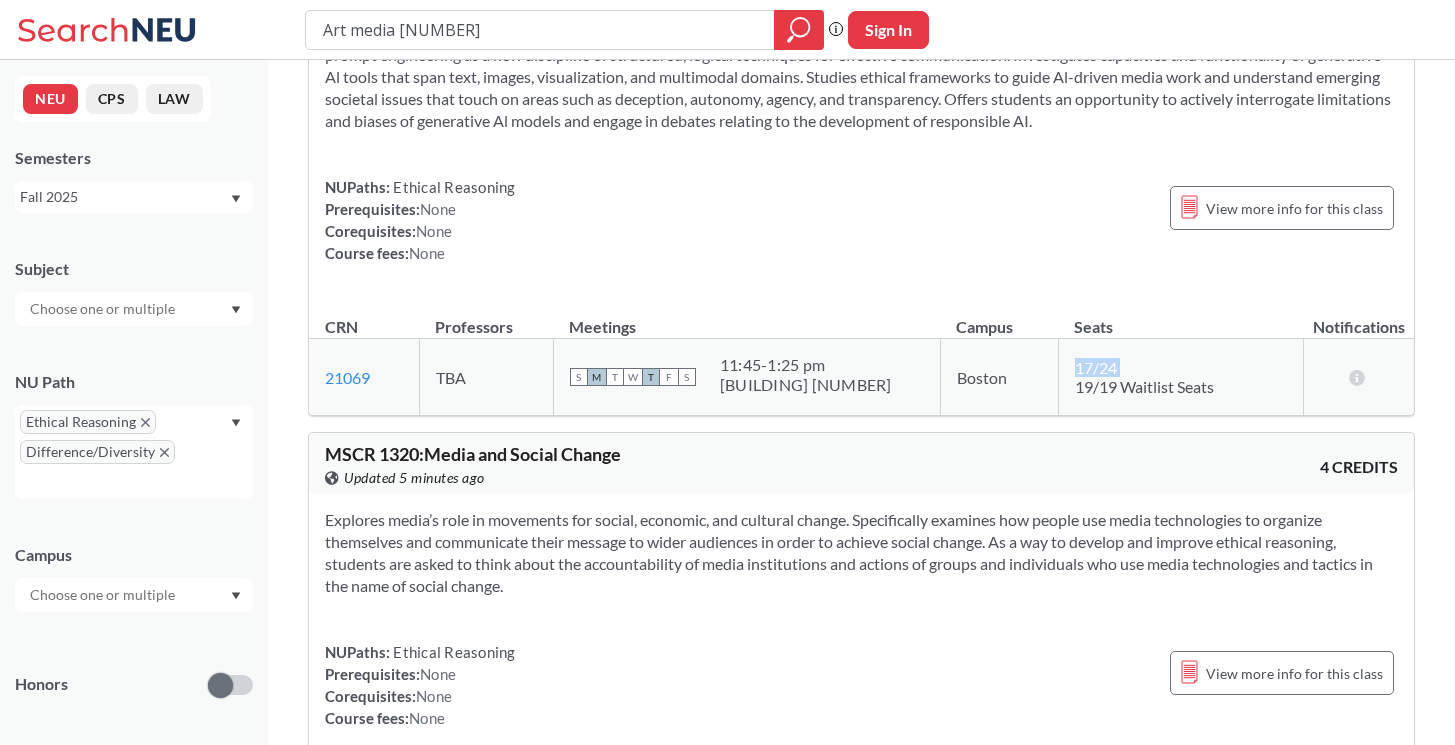 click on "[NUMBER] / [NUMBER]" at bounding box center (1096, 367) 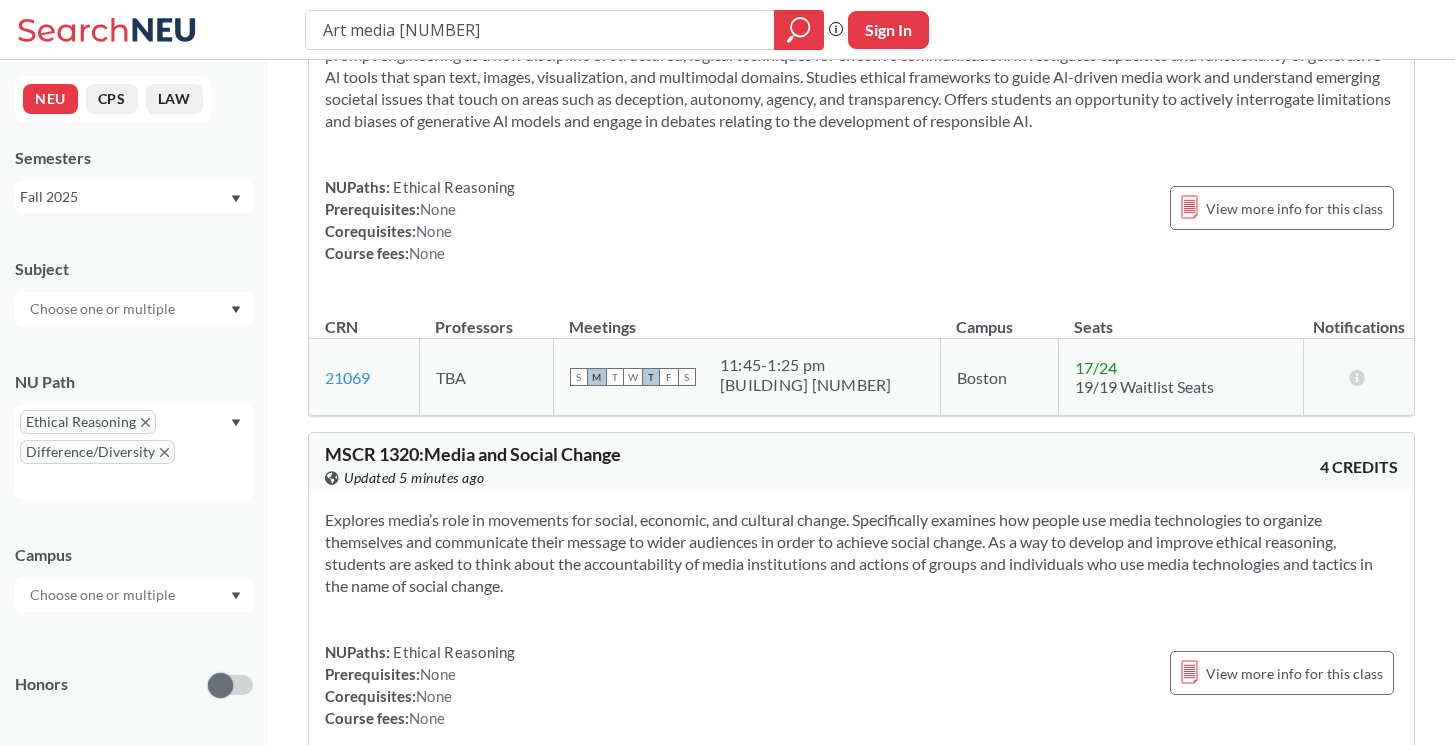 click on "[NUMBER] / [NUMBER]" at bounding box center [1096, 367] 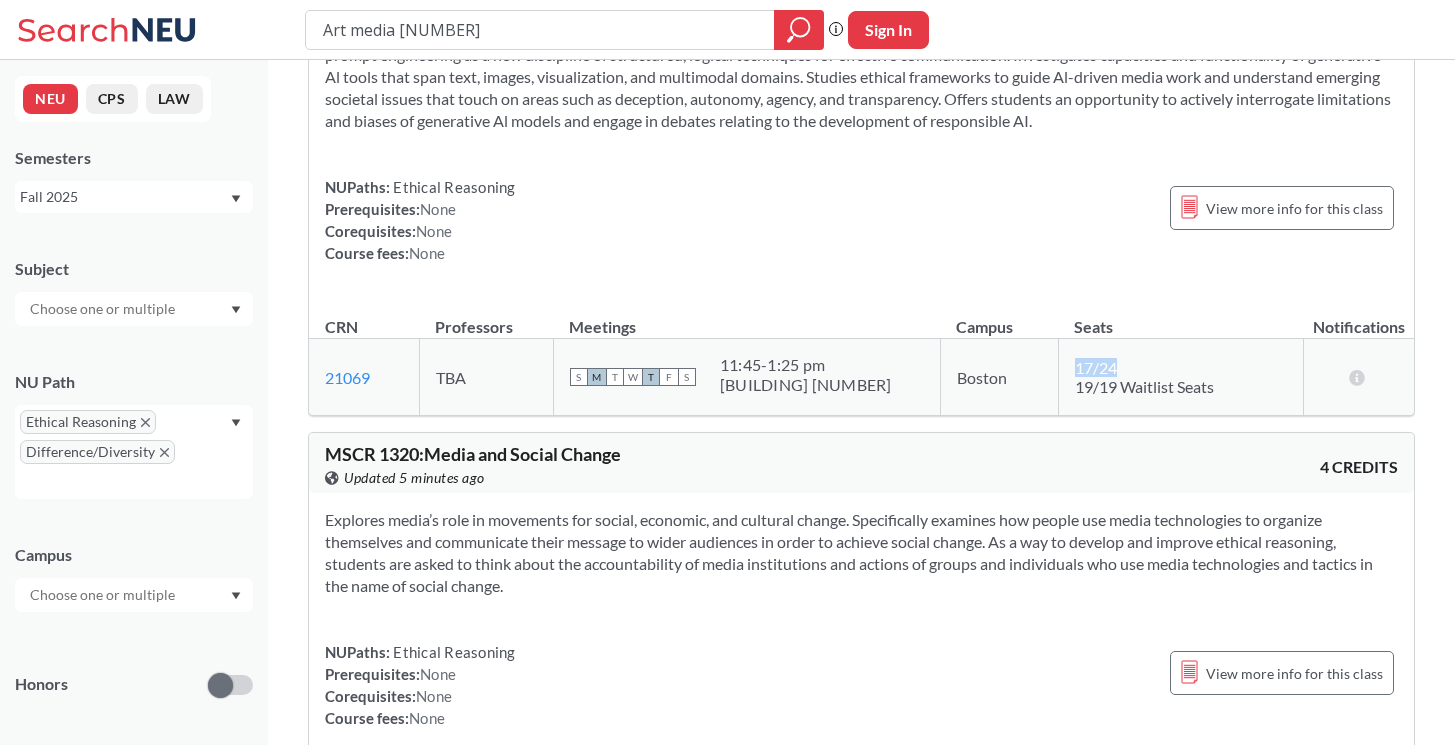 drag, startPoint x: 1076, startPoint y: 365, endPoint x: 1117, endPoint y: 364, distance: 41.01219 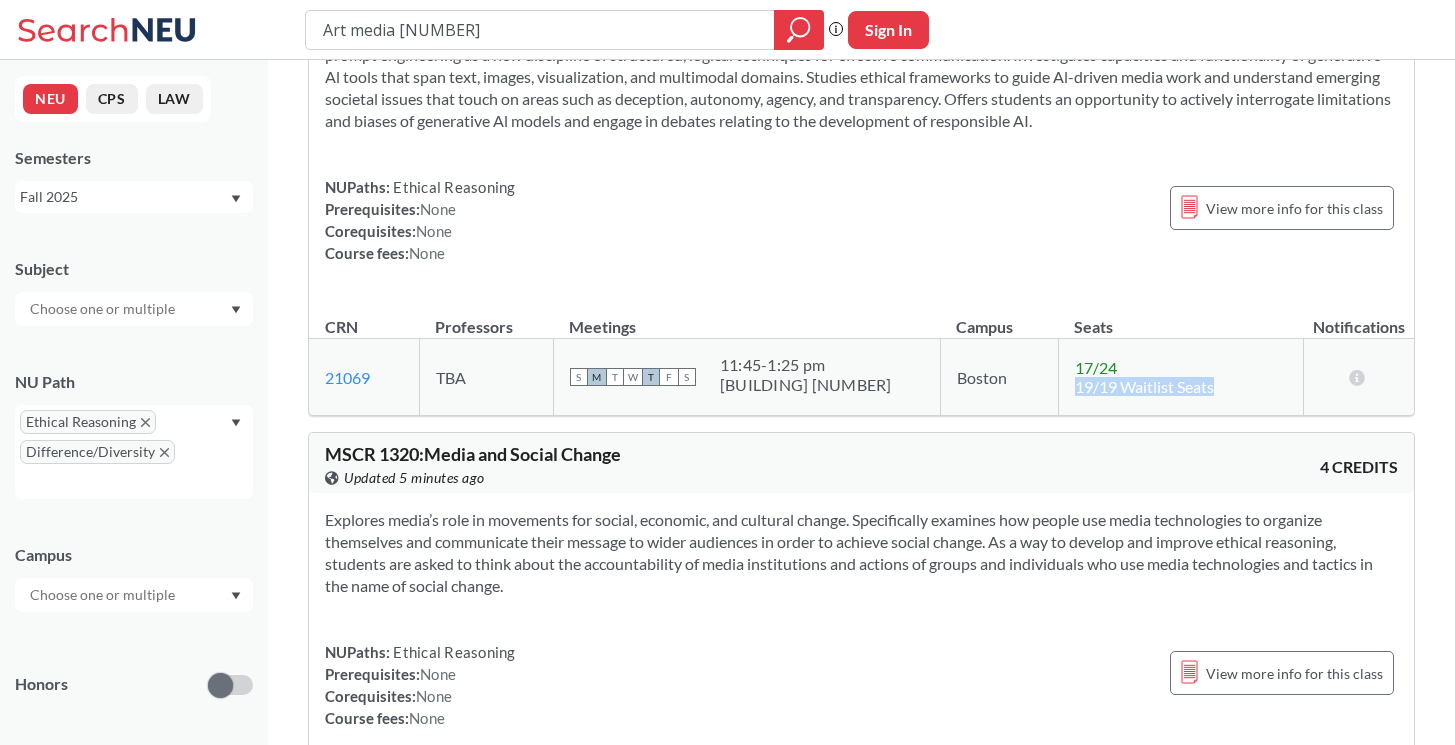 drag, startPoint x: 1076, startPoint y: 387, endPoint x: 1211, endPoint y: 388, distance: 135.00371 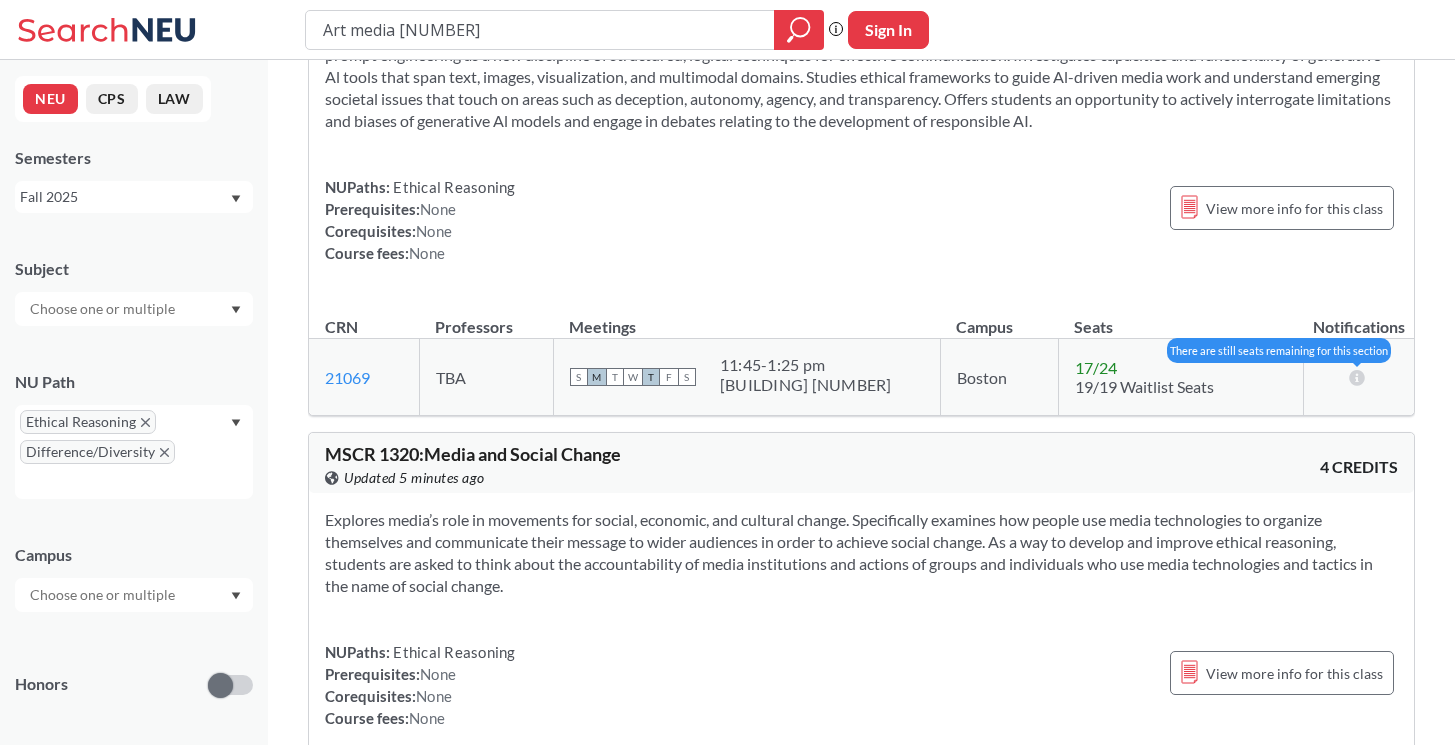 click at bounding box center [1356, 377] 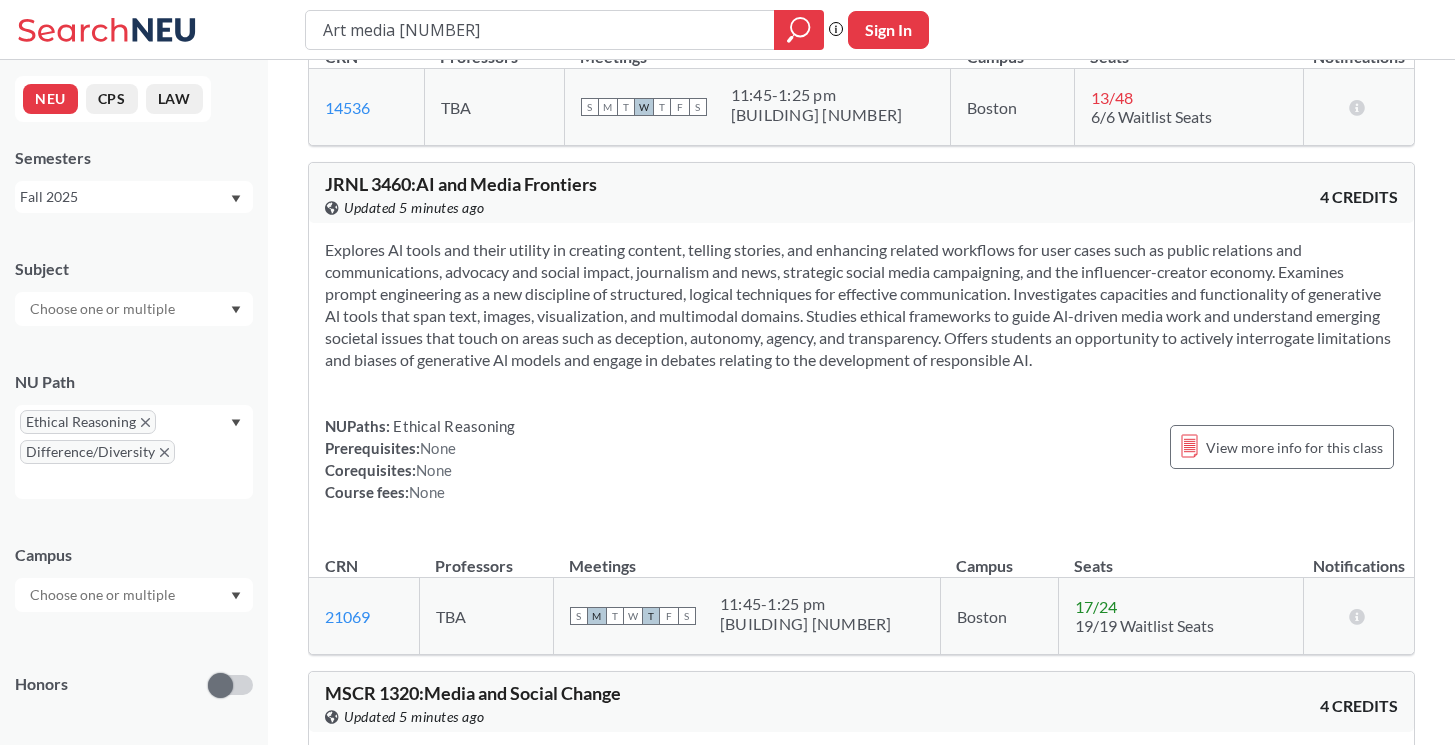 scroll, scrollTop: 497, scrollLeft: 0, axis: vertical 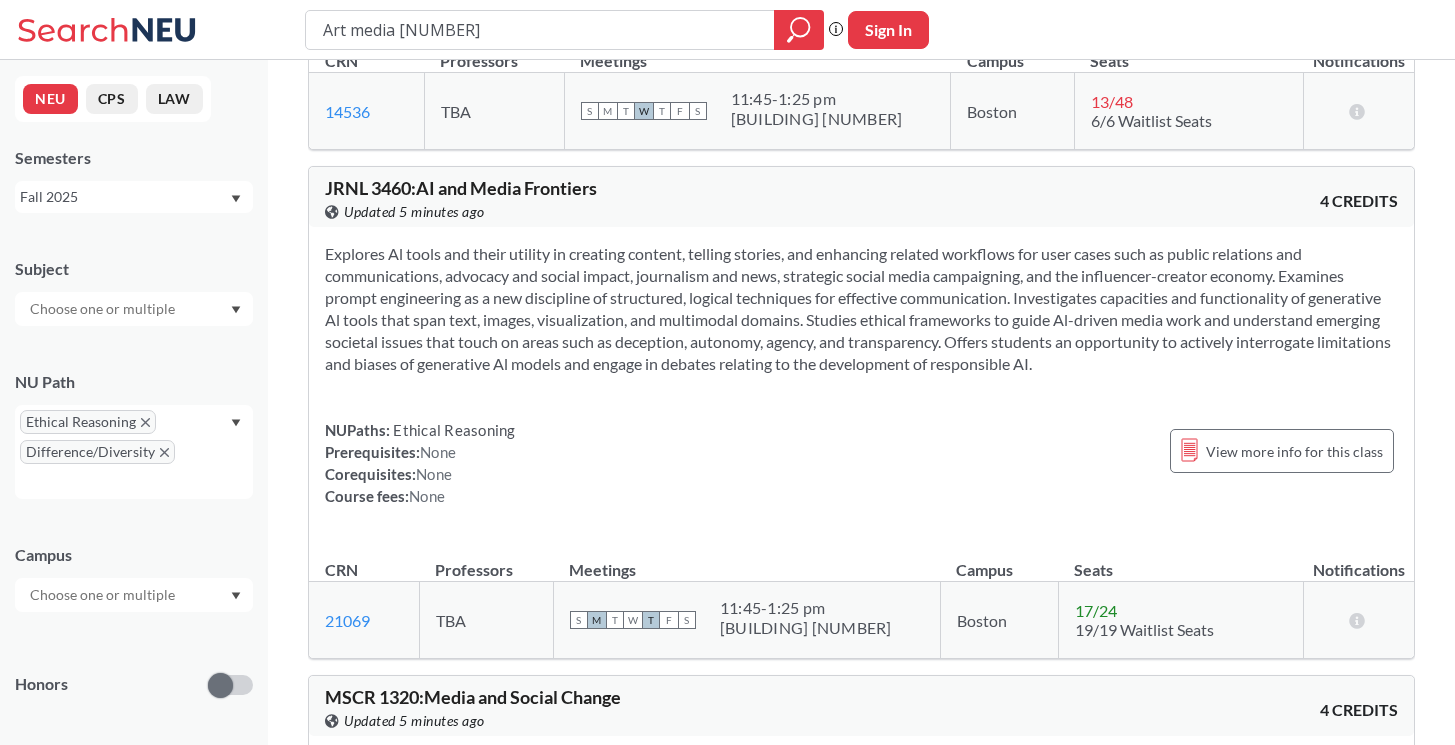 click on "Explores Al tools and their utility in creating content, telling stories, and enhancing related workflows for user cases such as public relations and communications, advocacy and social impact, journalism and news, strategic social media campaigning, and the influencer-creator economy. Examines prompt engineering as a new discipline of structured, logical techniques for effective communication. Investigates capacities and functionality of generative Al tools that span text, images, visualization, and multimodal domains. Studies ethical frameworks to guide Al-driven media work and understand emerging societal issues that touch on areas such as deception, autonomy, agency, and transparency. Offers students an opportunity to actively interrogate limitations and biases of generative Al models and engage in debates relating to the development of responsible AI." at bounding box center (861, 309) 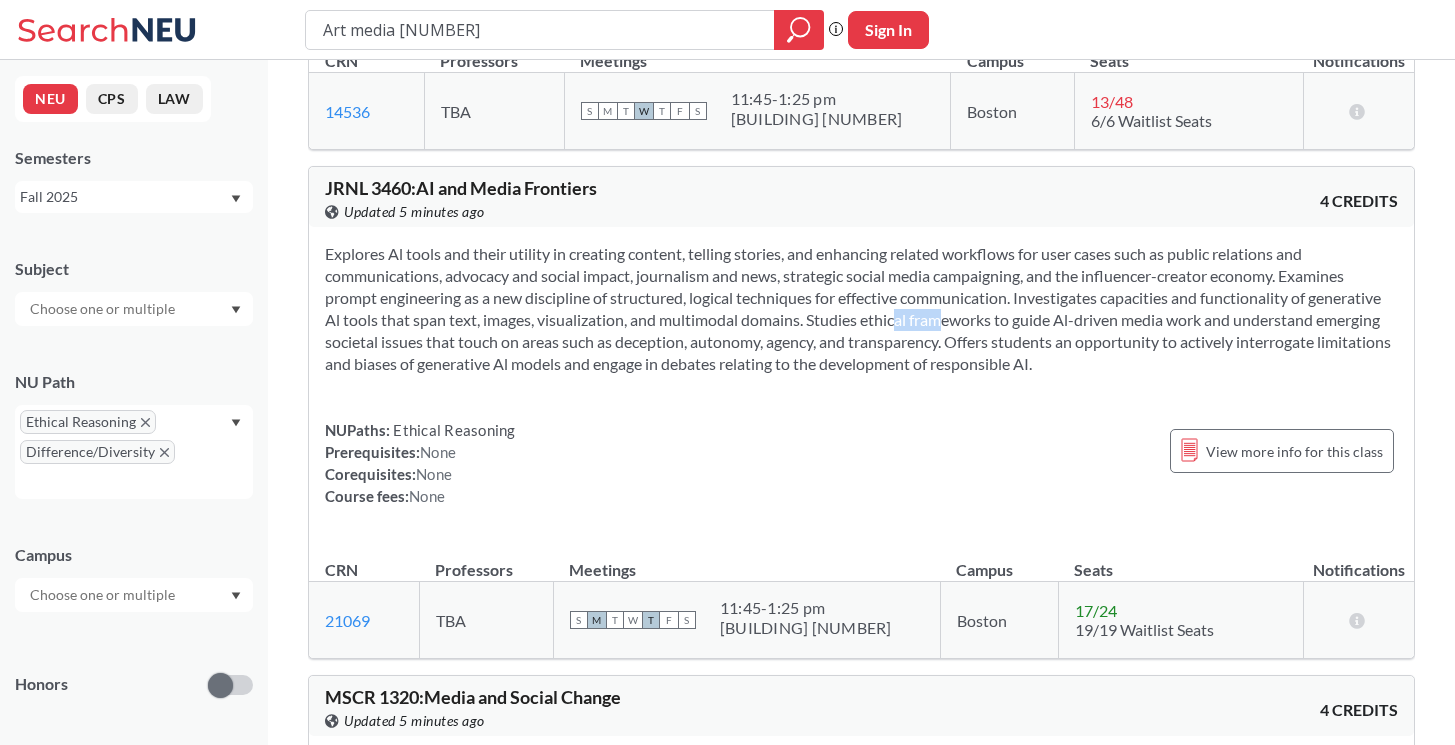 click on "Explores Al tools and their utility in creating content, telling stories, and enhancing related workflows for user cases such as public relations and communications, advocacy and social impact, journalism and news, strategic social media campaigning, and the influencer-creator economy. Examines prompt engineering as a new discipline of structured, logical techniques for effective communication. Investigates capacities and functionality of generative Al tools that span text, images, visualization, and multimodal domains. Studies ethical frameworks to guide Al-driven media work and understand emerging societal issues that touch on areas such as deception, autonomy, agency, and transparency. Offers students an opportunity to actively interrogate limitations and biases of generative Al models and engage in debates relating to the development of responsible AI." at bounding box center (861, 309) 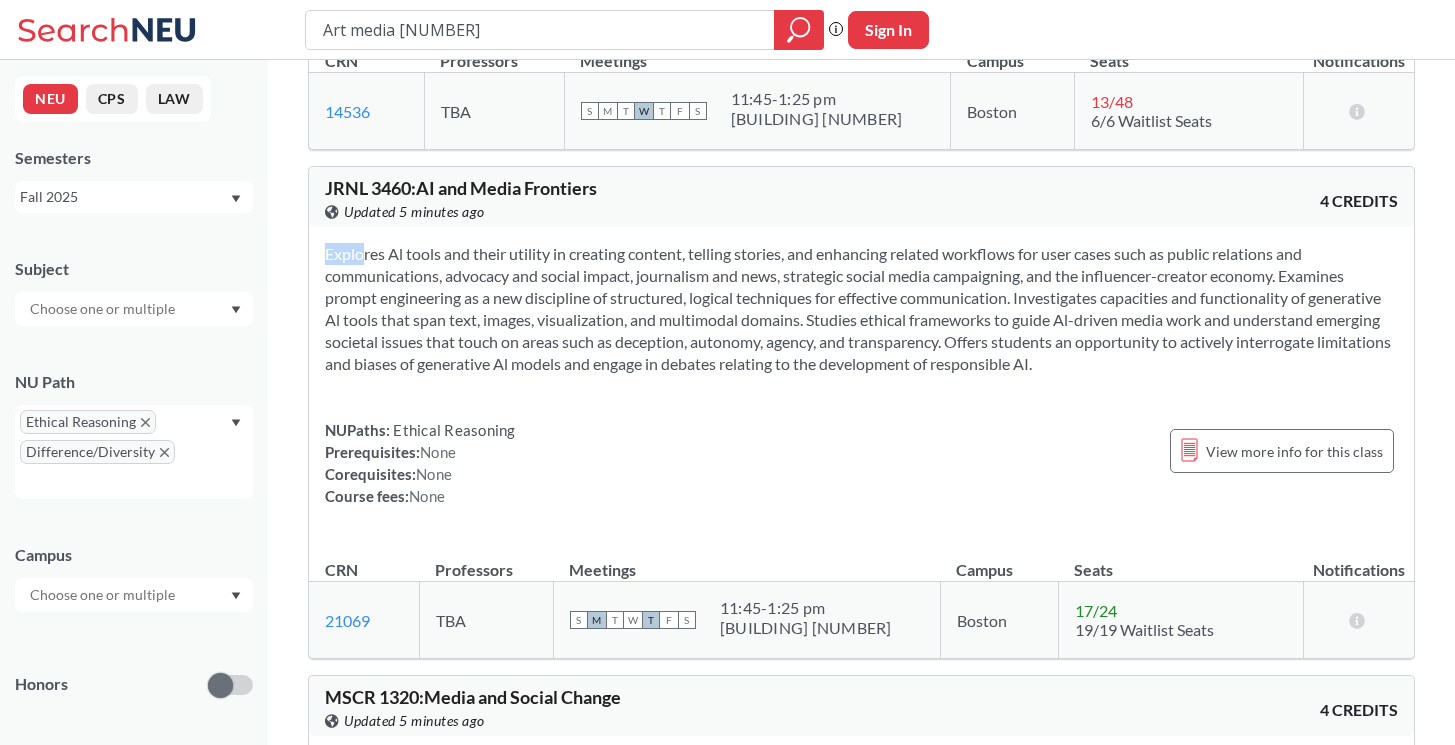 click on "Explores Al tools and their utility in creating content, telling stories, and enhancing related workflows for user cases such as public relations and communications, advocacy and social impact, journalism and news, strategic social media campaigning, and the influencer-creator economy. Examines prompt engineering as a new discipline of structured, logical techniques for effective communication. Investigates capacities and functionality of generative Al tools that span text, images, visualization, and multimodal domains. Studies ethical frameworks to guide Al-driven media work and understand emerging societal issues that touch on areas such as deception, autonomy, agency, and transparency. Offers students an opportunity to actively interrogate limitations and biases of generative Al models and engage in debates relating to the development of responsible AI." at bounding box center [861, 309] 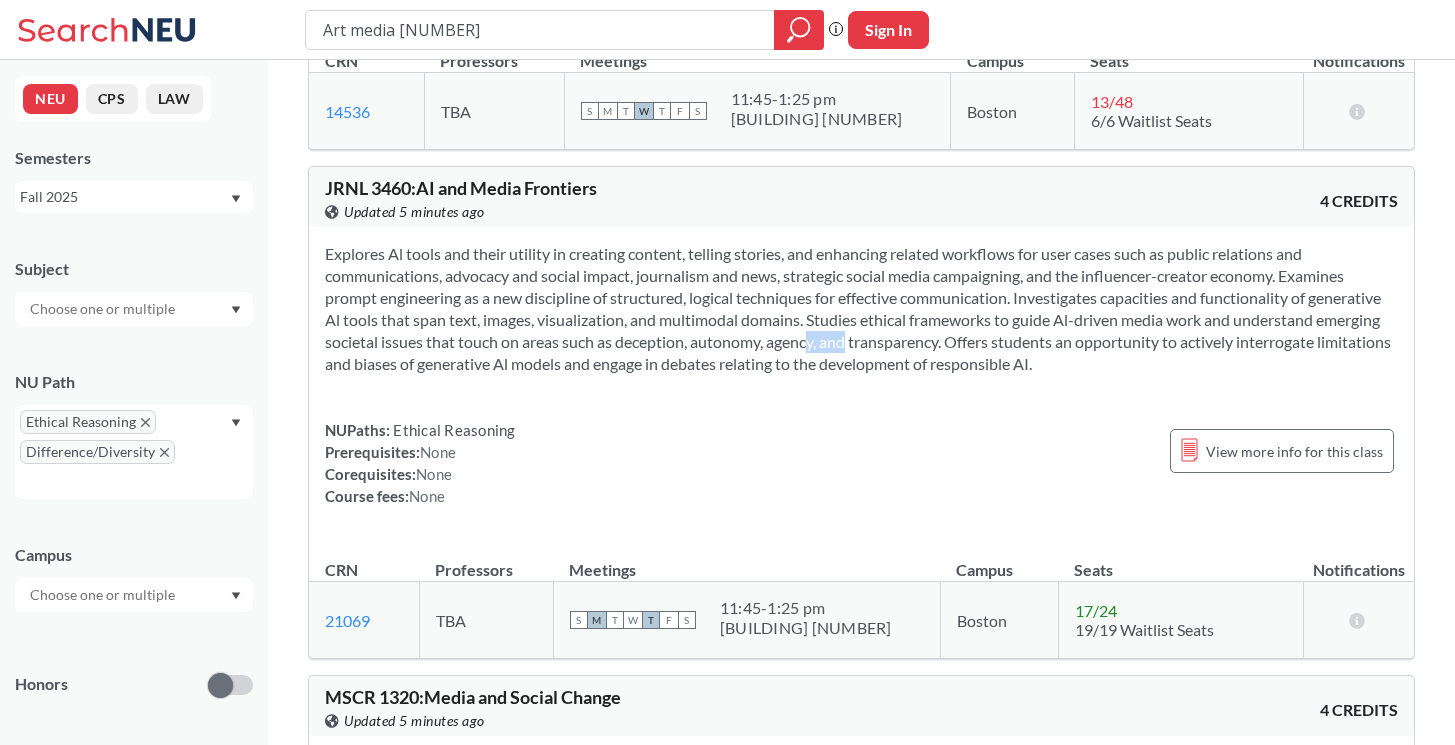 click on "Explores Al tools and their utility in creating content, telling stories, and enhancing related workflows for user cases such as public relations and communications, advocacy and social impact, journalism and news, strategic social media campaigning, and the influencer-creator economy. Examines prompt engineering as a new discipline of structured, logical techniques for effective communication. Investigates capacities and functionality of generative Al tools that span text, images, visualization, and multimodal domains. Studies ethical frameworks to guide Al-driven media work and understand emerging societal issues that touch on areas such as deception, autonomy, agency, and transparency. Offers students an opportunity to actively interrogate limitations and biases of generative Al models and engage in debates relating to the development of responsible AI." at bounding box center (861, 309) 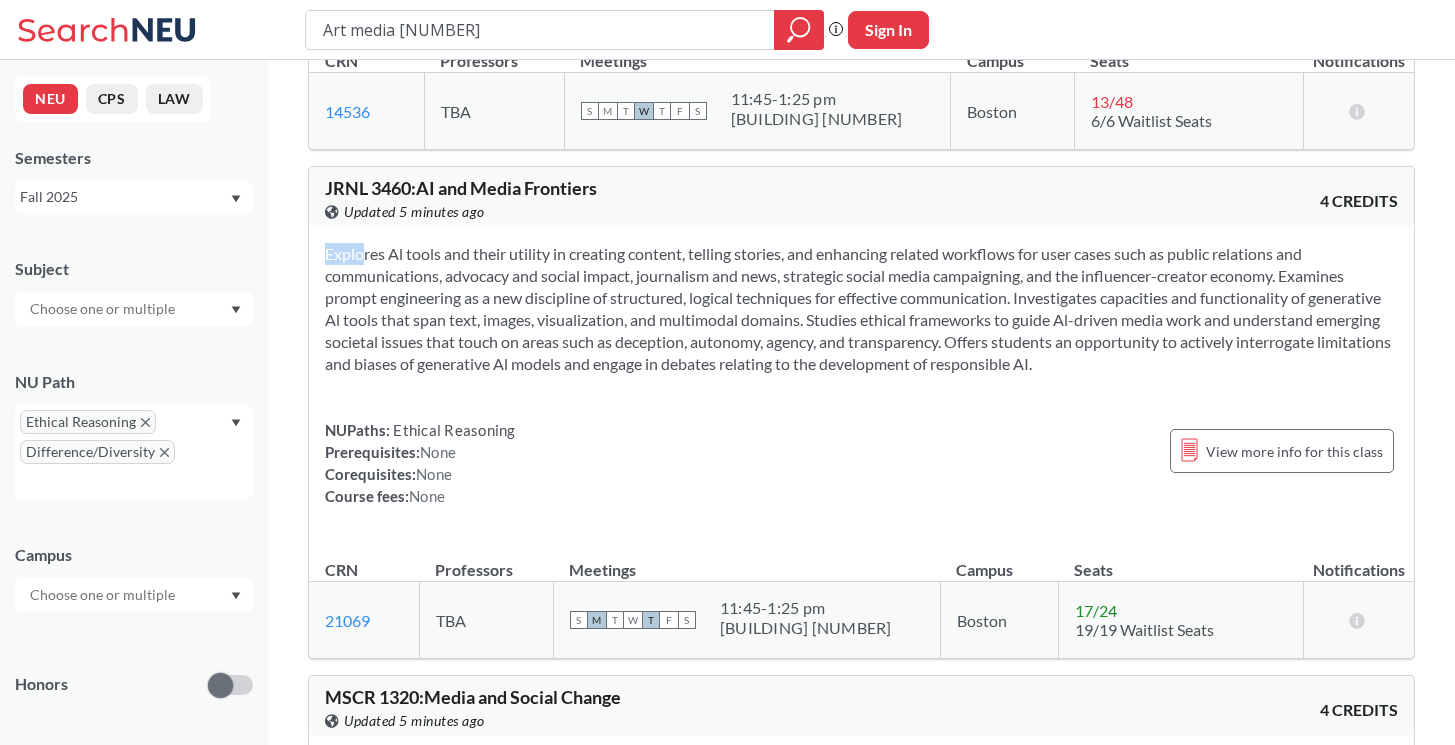 click on "Explores Al tools and their utility in creating content, telling stories, and enhancing related workflows for user cases such as public relations and communications, advocacy and social impact, journalism and news, strategic social media campaigning, and the influencer-creator economy. Examines prompt engineering as a new discipline of structured, logical techniques for effective communication. Investigates capacities and functionality of generative Al tools that span text, images, visualization, and multimodal domains. Studies ethical frameworks to guide Al-driven media work and understand emerging societal issues that touch on areas such as deception, autonomy, agency, and transparency. Offers students an opportunity to actively interrogate limitations and biases of generative Al models and engage in debates relating to the development of responsible AI." at bounding box center [861, 309] 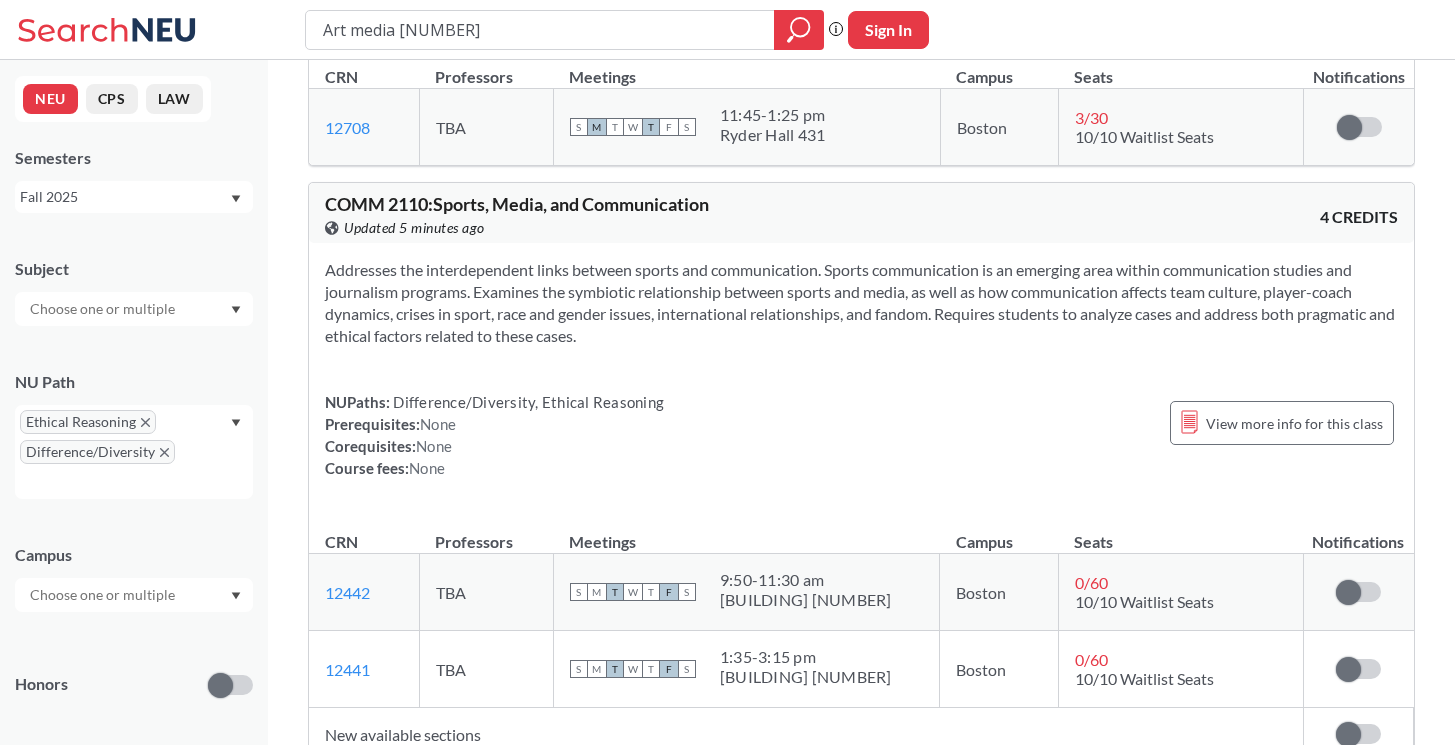 scroll, scrollTop: 1462, scrollLeft: 0, axis: vertical 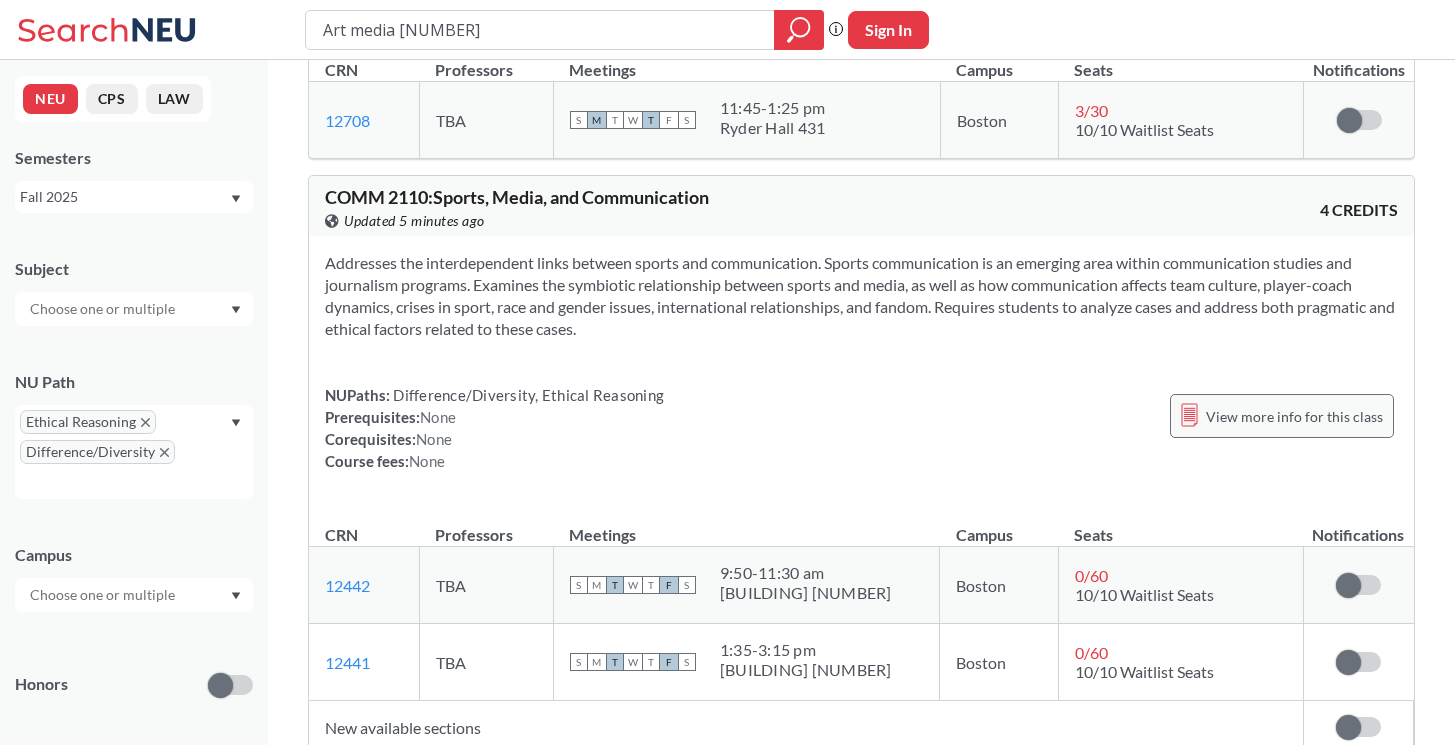 click on "View more info for this class" at bounding box center [1294, 416] 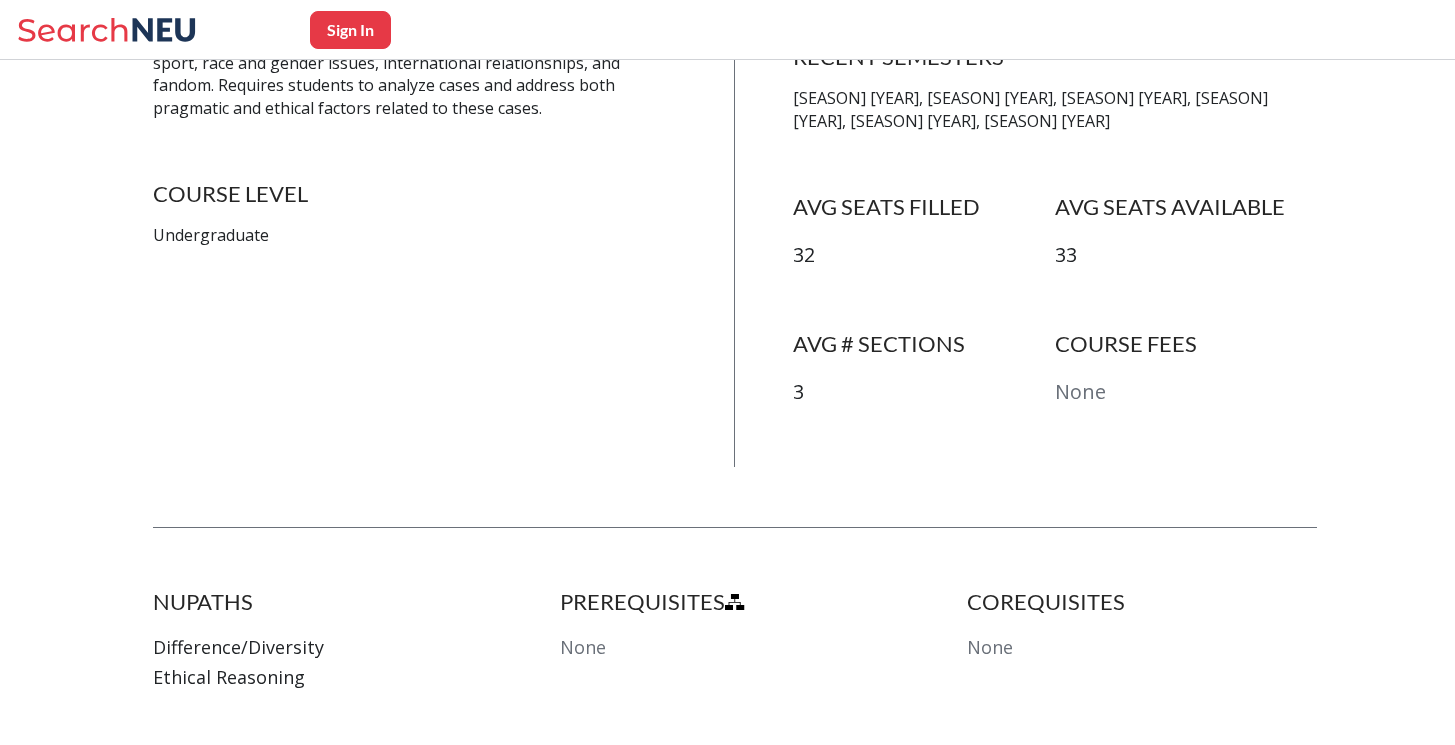 scroll, scrollTop: 604, scrollLeft: 0, axis: vertical 